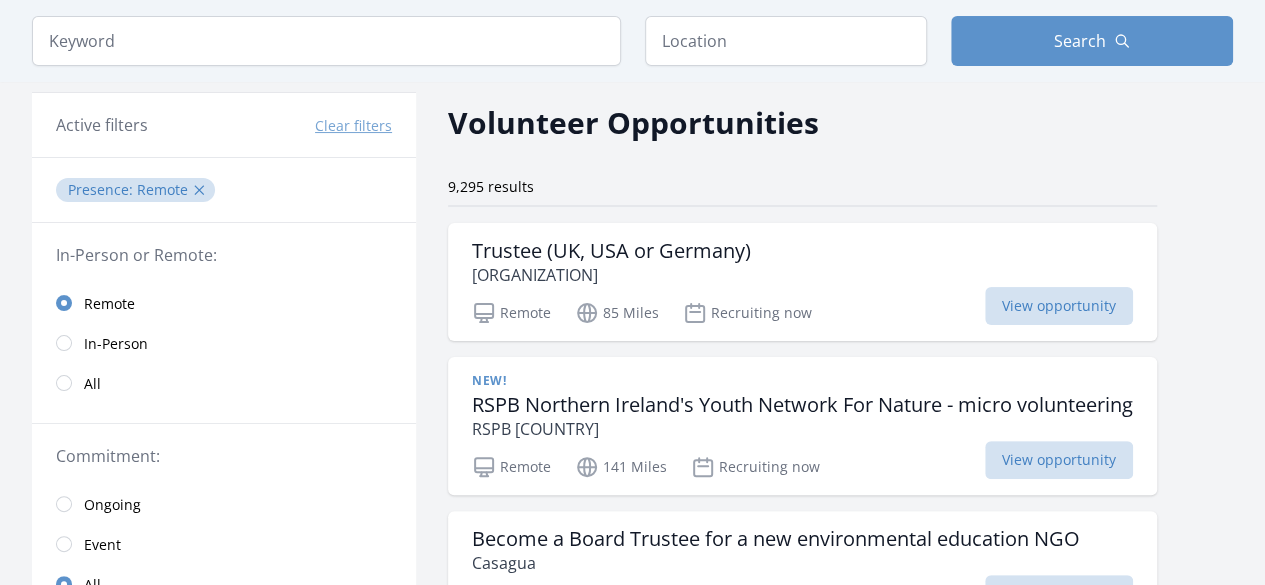 scroll, scrollTop: 100, scrollLeft: 0, axis: vertical 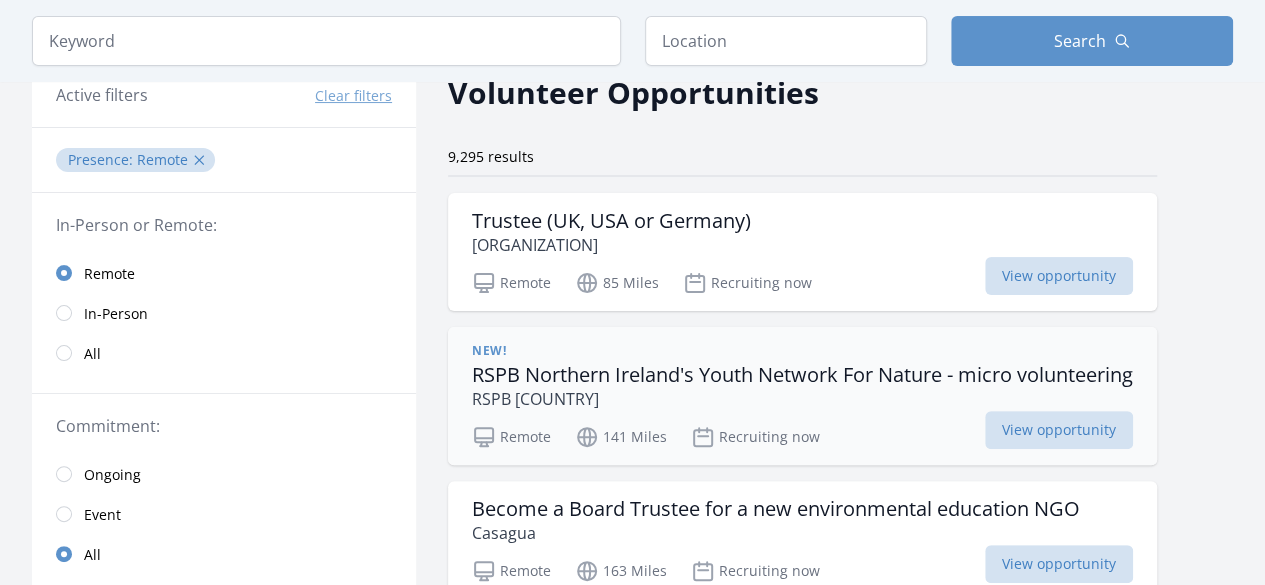 click on "RSPB Northern Ireland's Youth Network For Nature - micro volunteering" at bounding box center [802, 375] 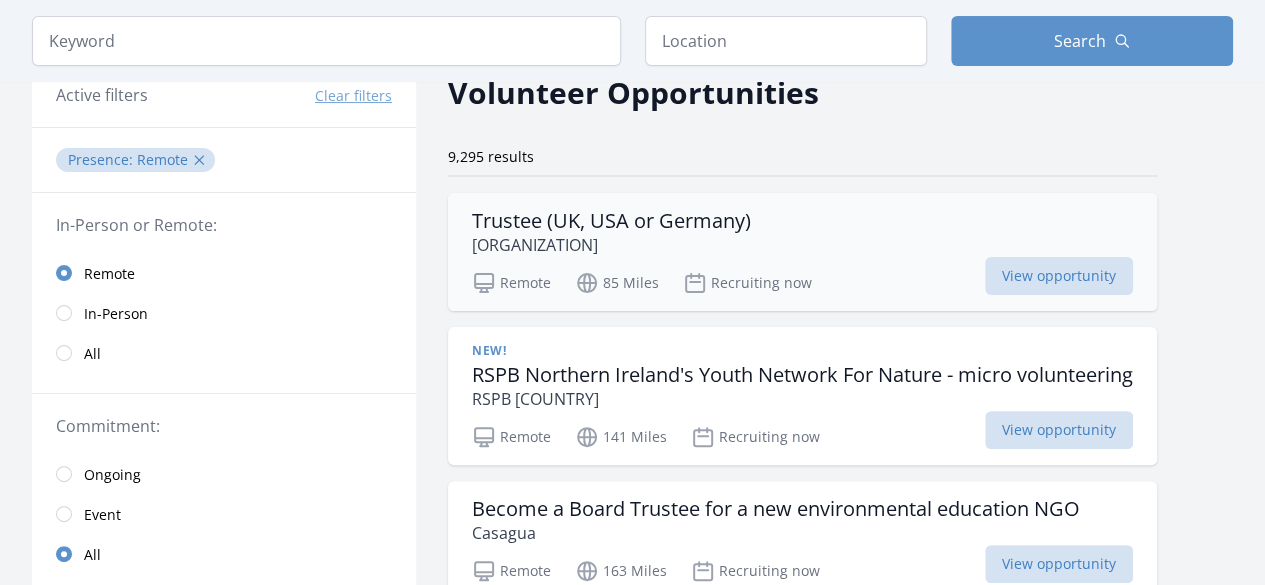 click on "Trustee (UK, USA or Germany)" at bounding box center [611, 221] 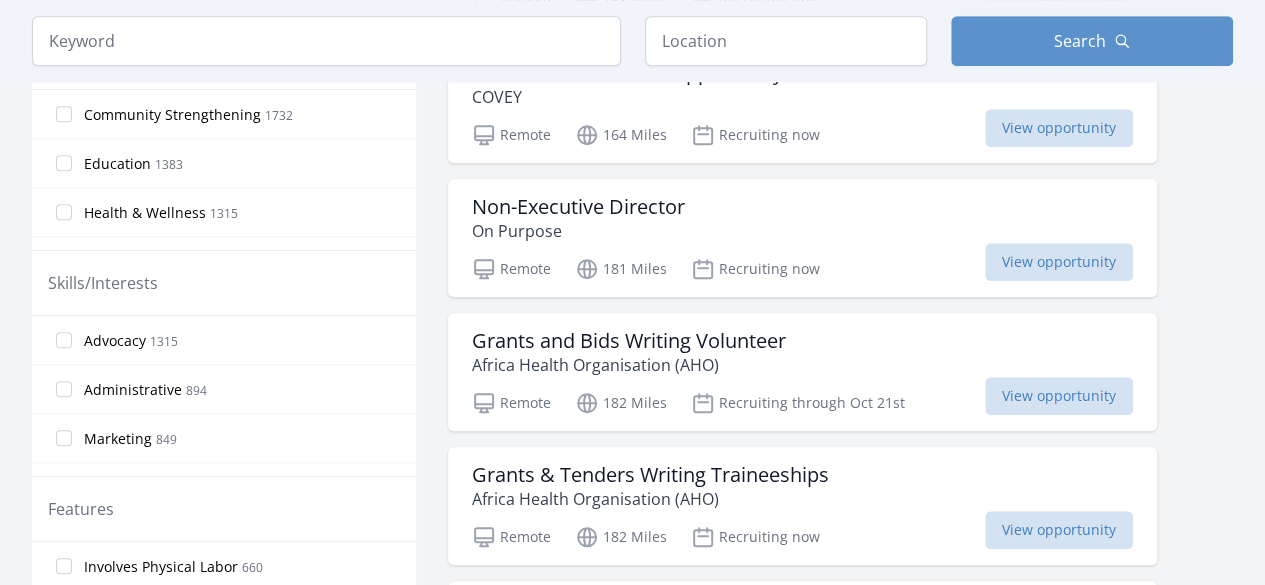 scroll, scrollTop: 700, scrollLeft: 0, axis: vertical 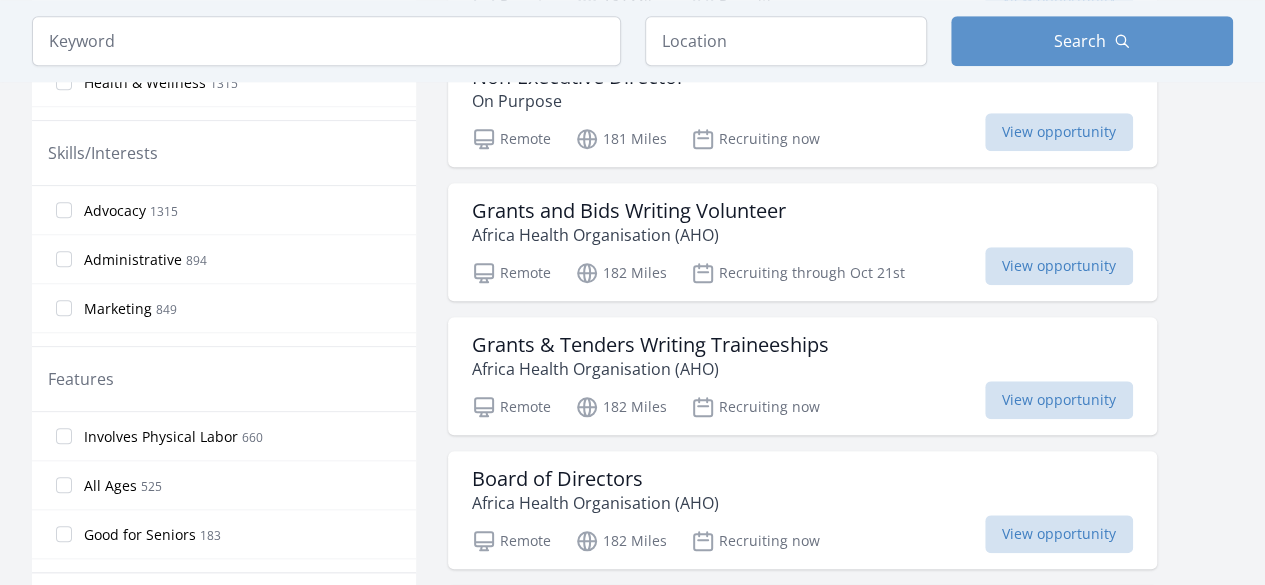 click on "Administrative" at bounding box center [133, 260] 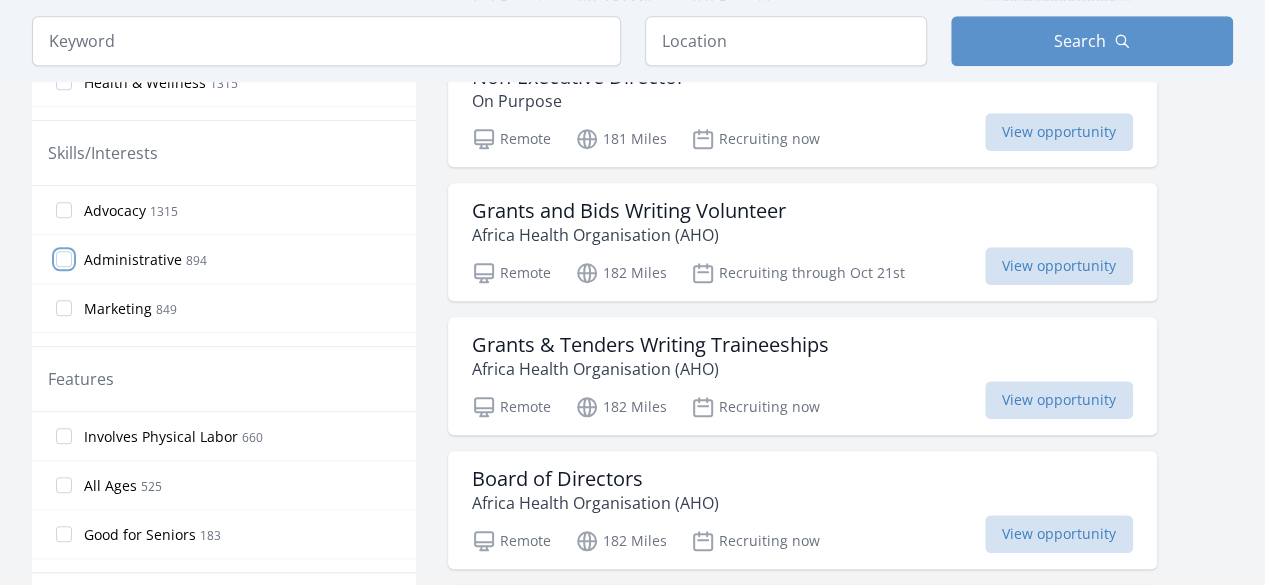 click on "Administrative   894" at bounding box center (64, 259) 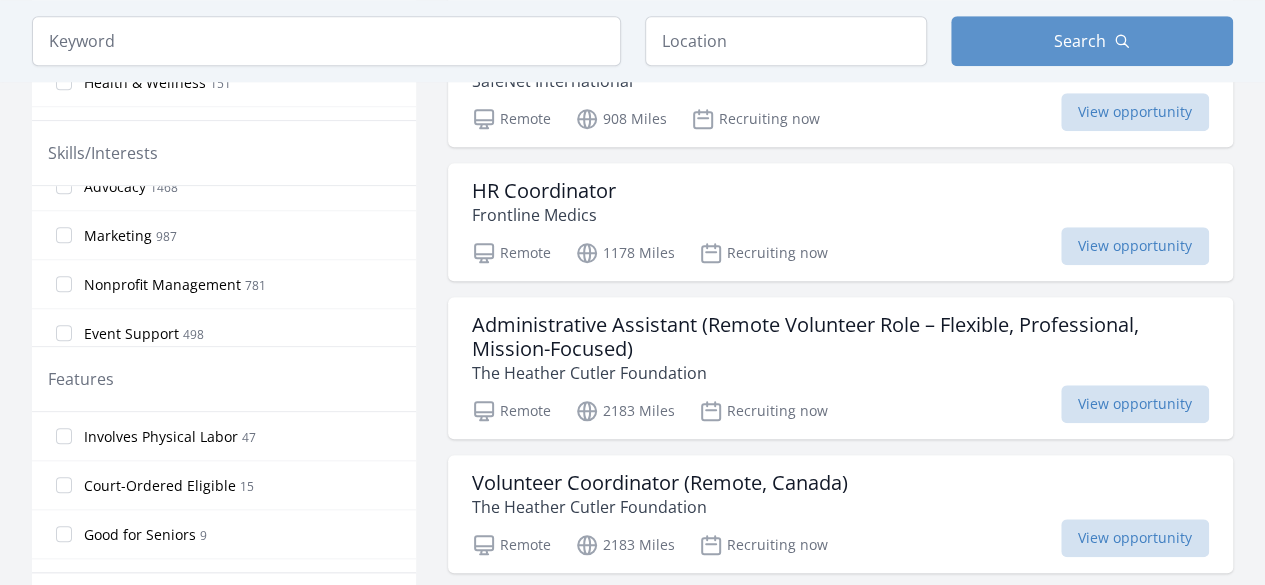 scroll, scrollTop: 100, scrollLeft: 0, axis: vertical 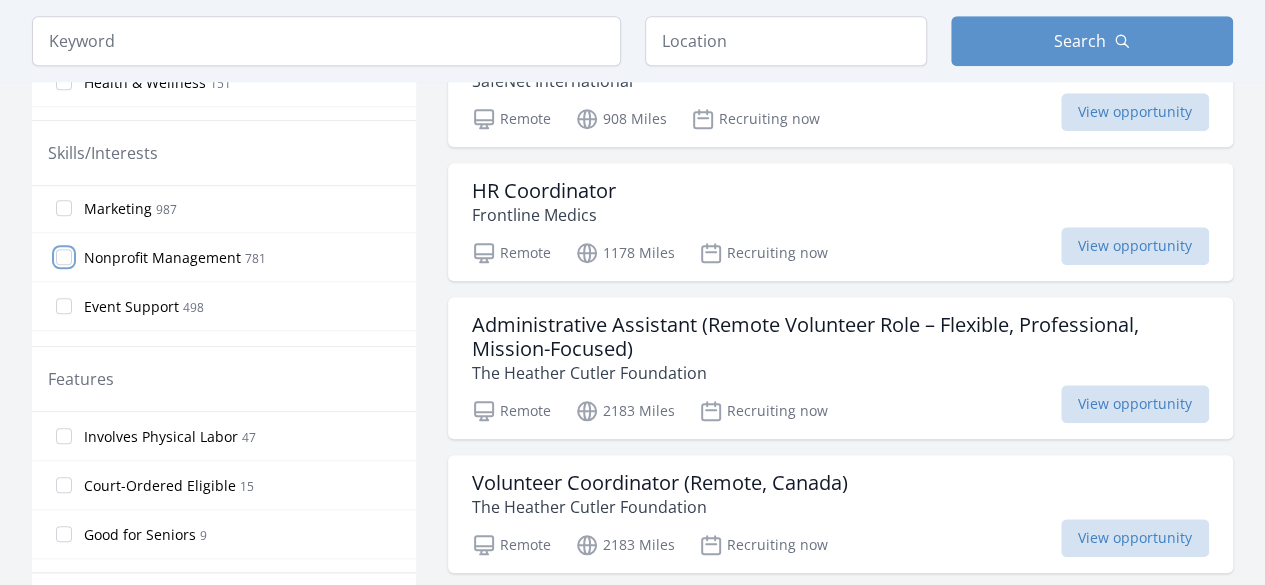 click on "Nonprofit Management   781" at bounding box center [64, 257] 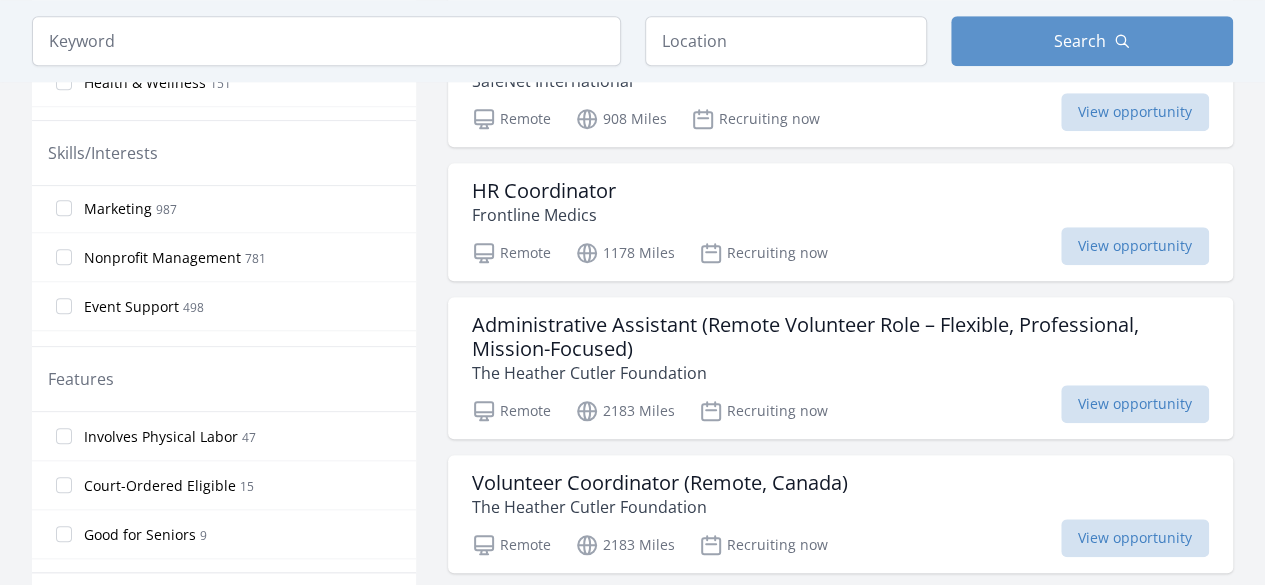 scroll, scrollTop: 0, scrollLeft: 0, axis: both 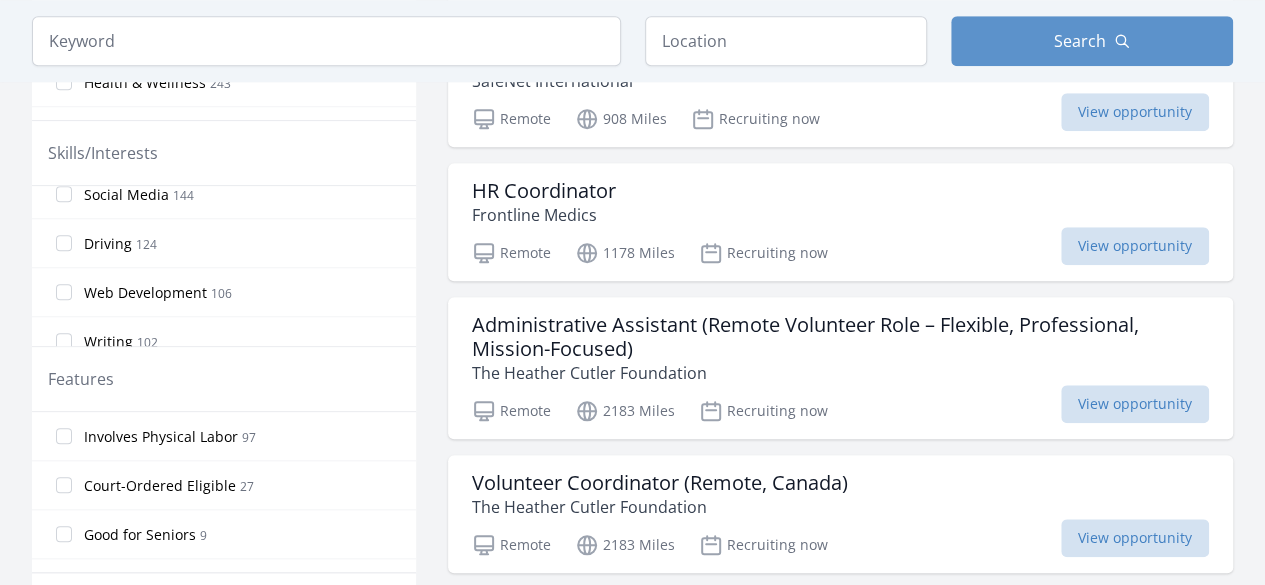 click on "Web Development   106" at bounding box center (224, 292) 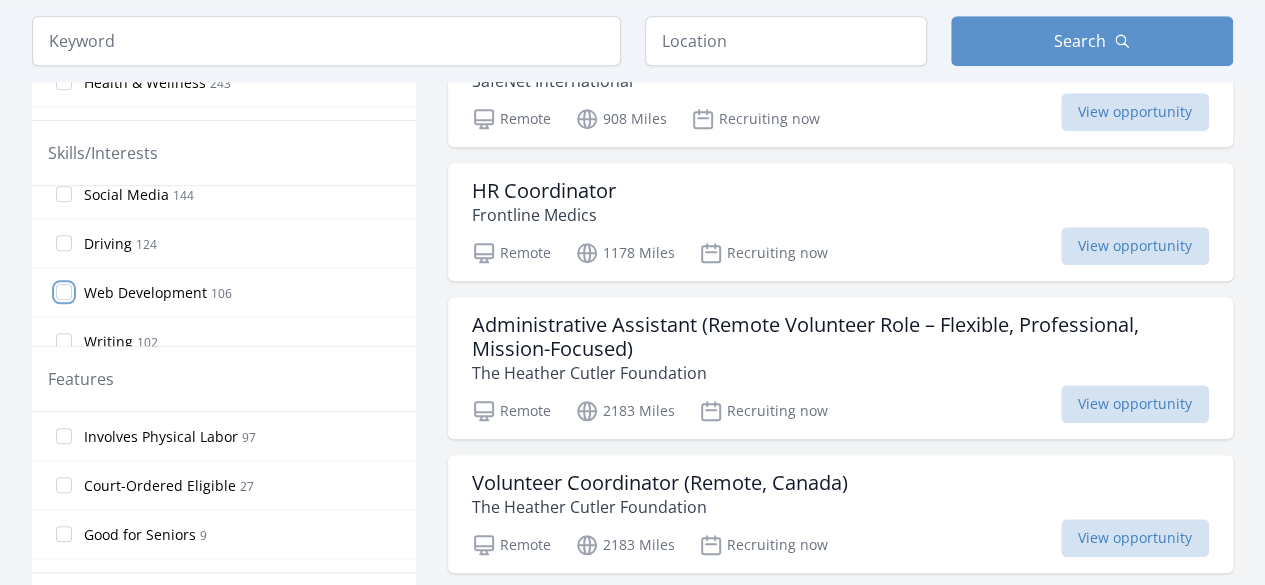 click on "Web Development   106" at bounding box center [64, 292] 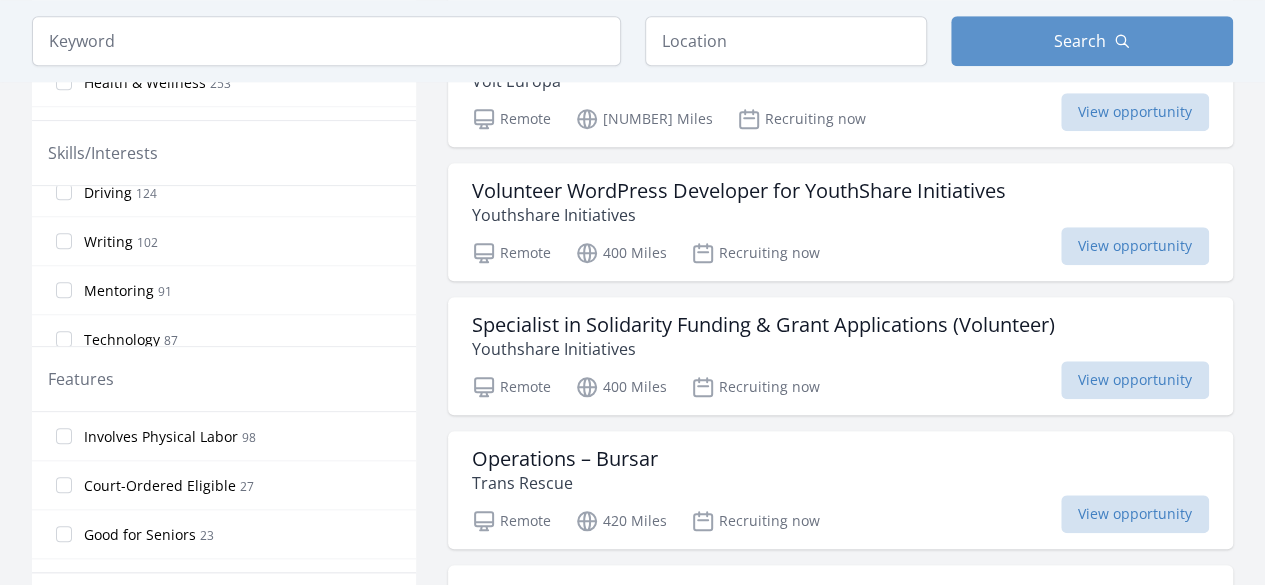 scroll, scrollTop: 1000, scrollLeft: 0, axis: vertical 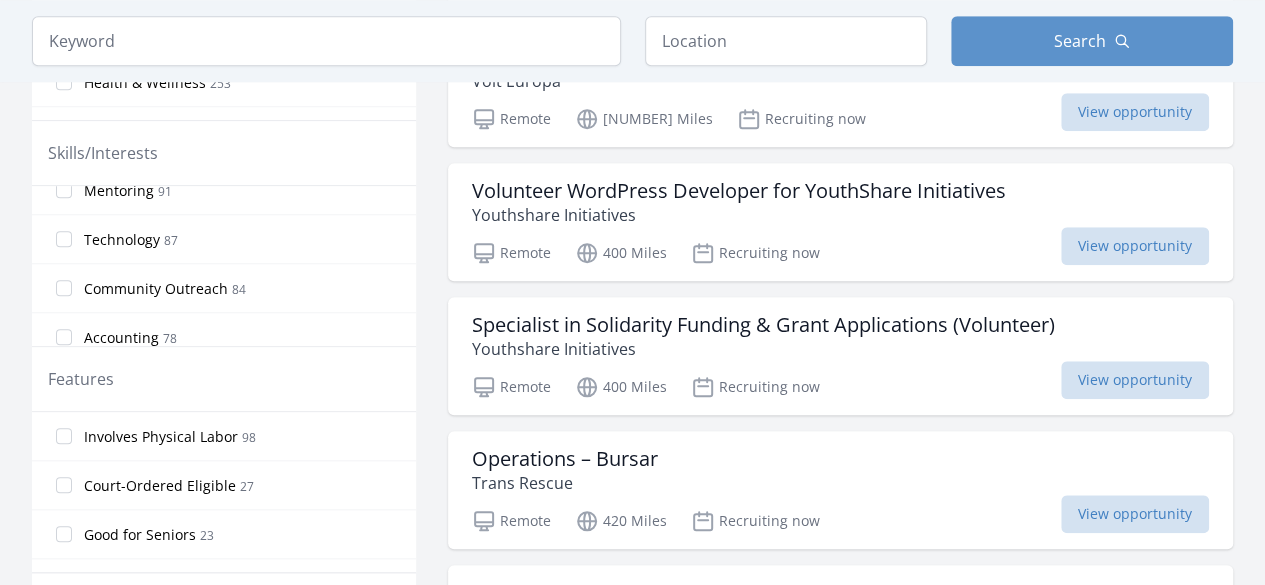 click on "Technology   87" at bounding box center (224, 239) 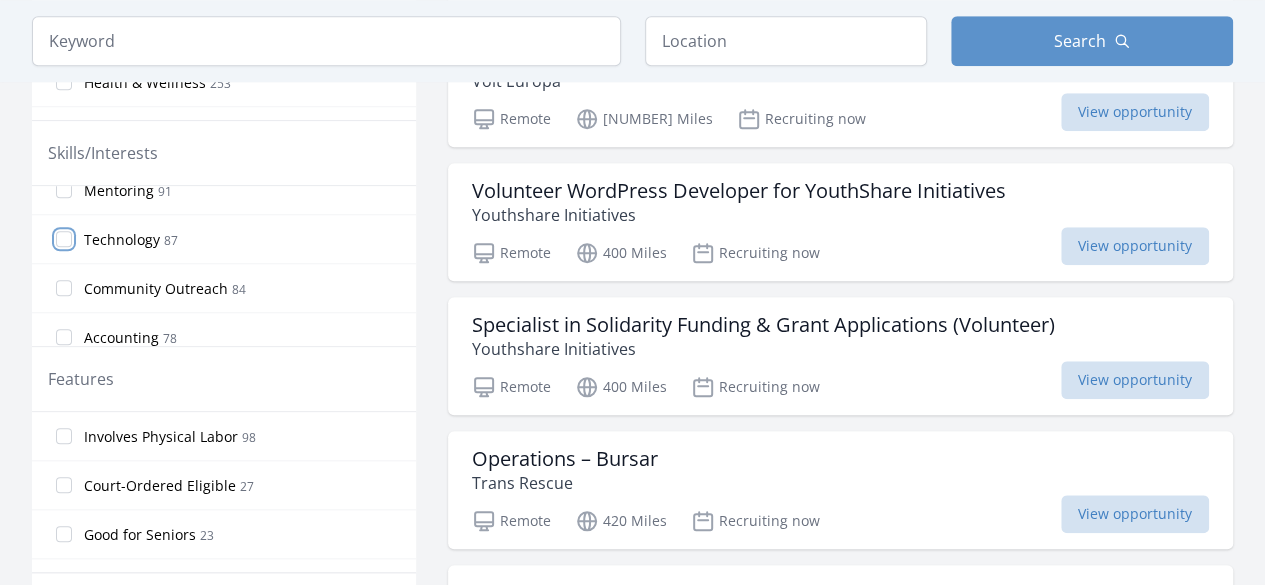 click on "Technology   87" at bounding box center (64, 239) 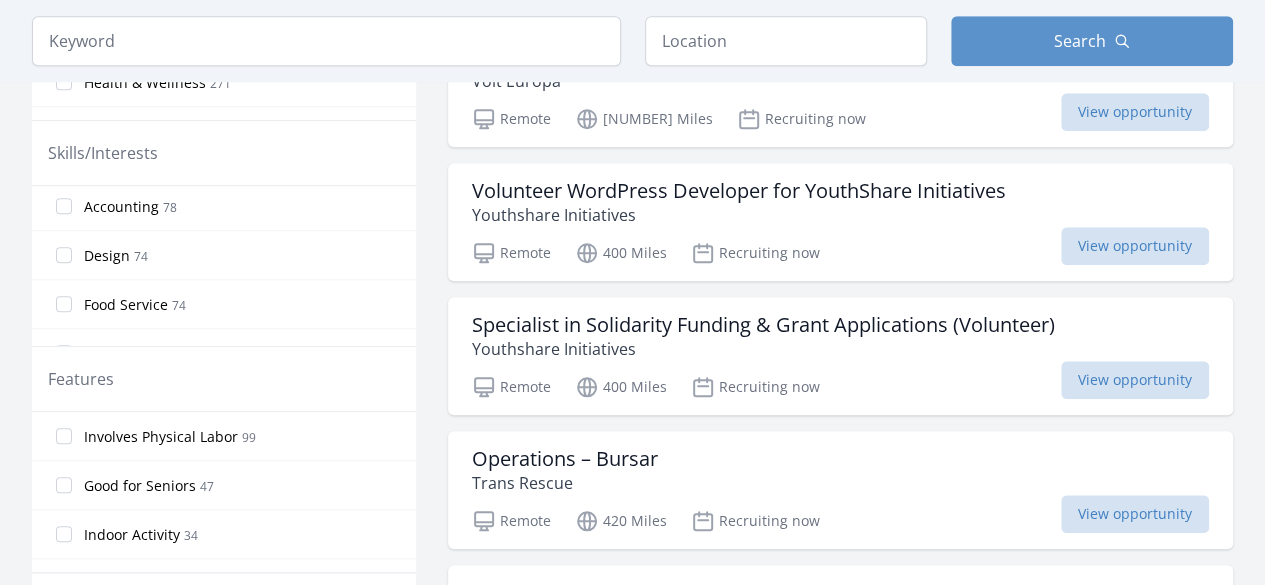 scroll, scrollTop: 1100, scrollLeft: 0, axis: vertical 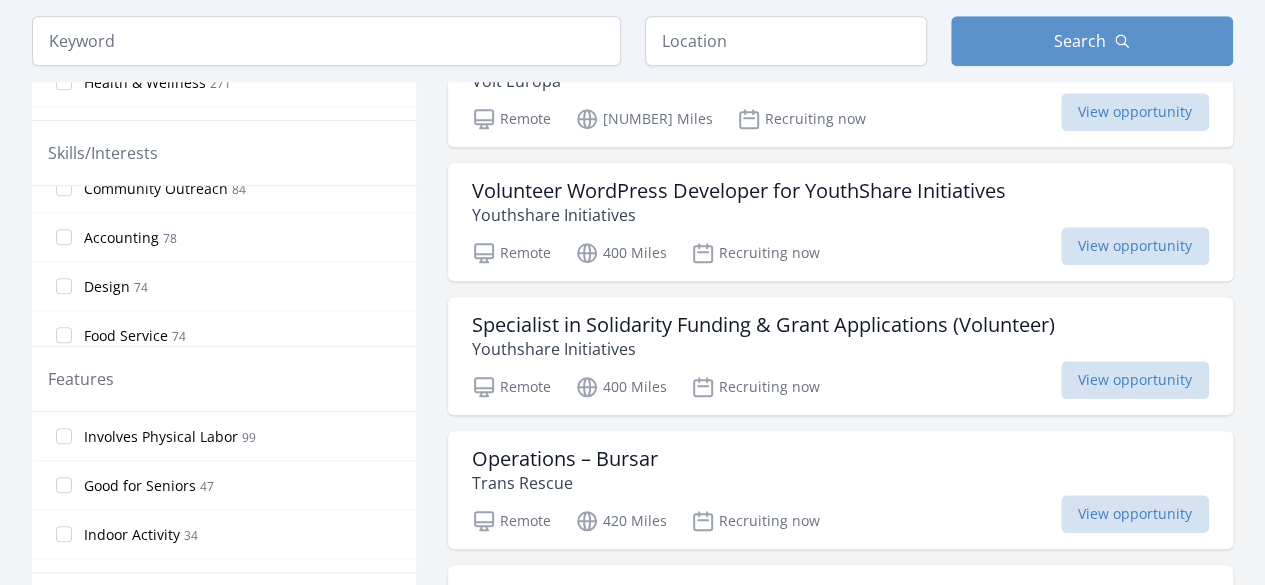 click on "Design   74" at bounding box center [224, 286] 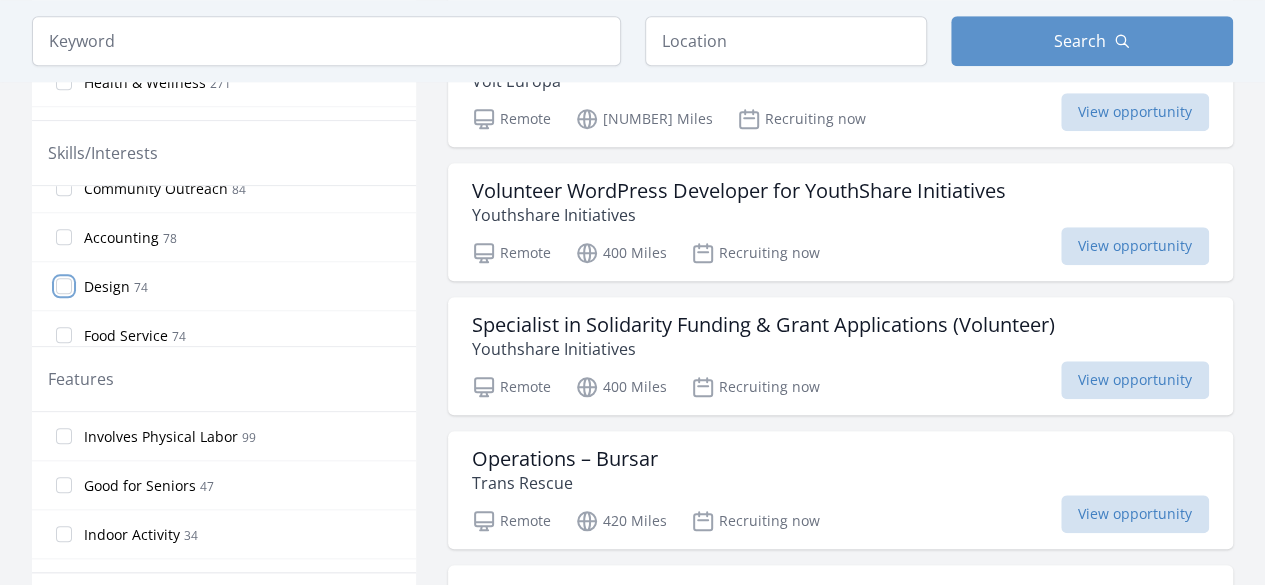 click on "Design   74" at bounding box center (64, 286) 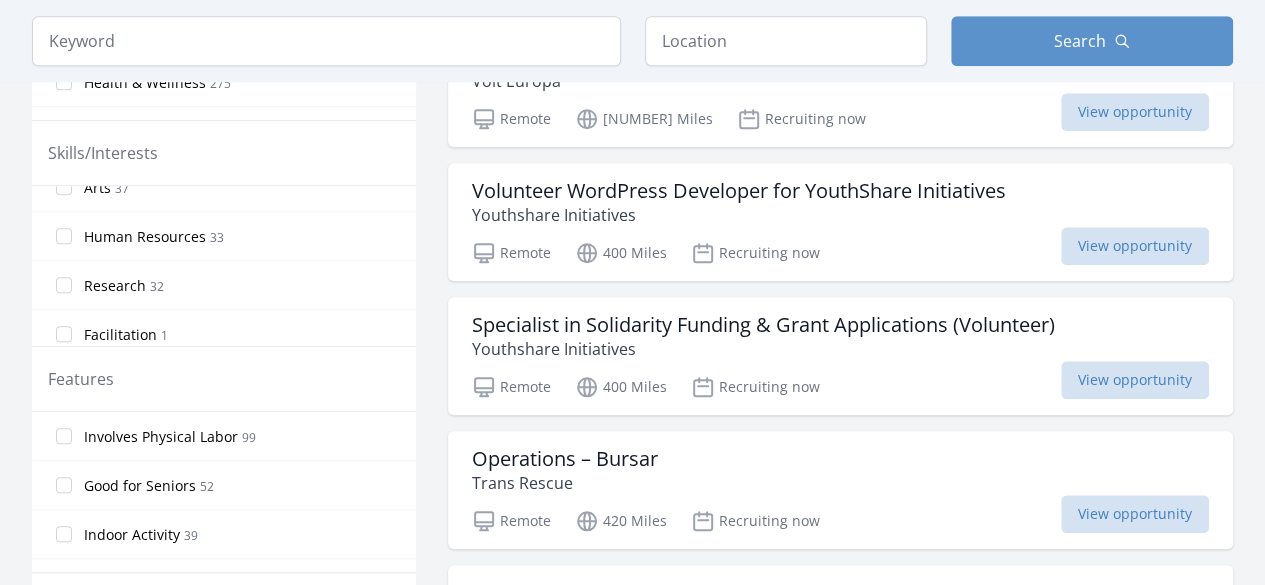 scroll, scrollTop: 1491, scrollLeft: 0, axis: vertical 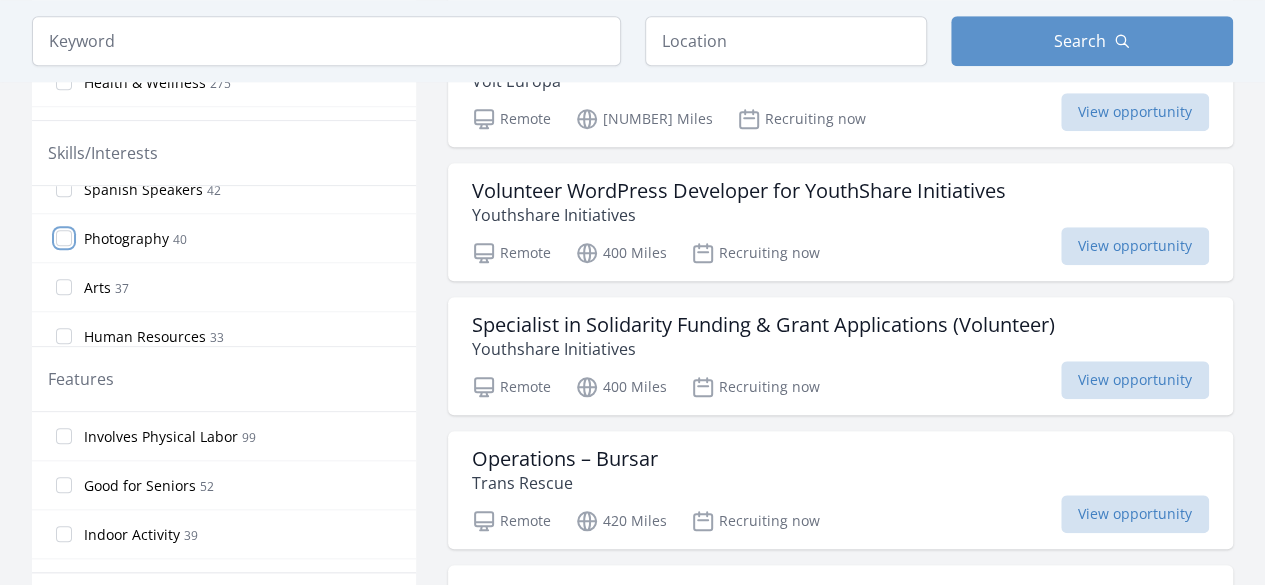 click on "Photography   40" at bounding box center (64, 238) 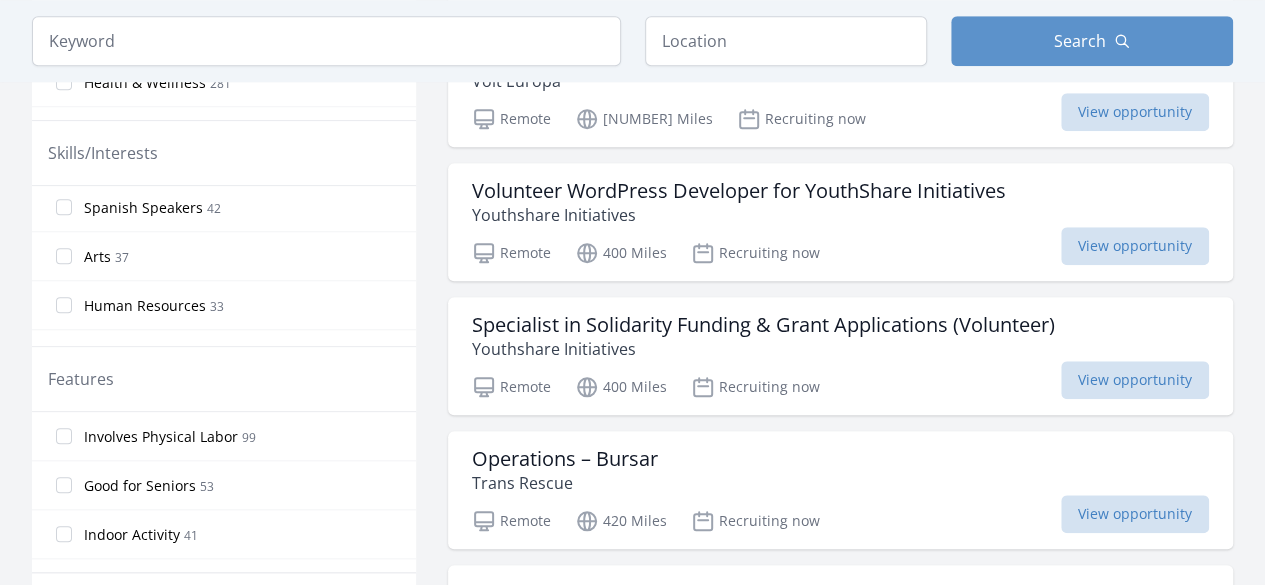 scroll, scrollTop: 1491, scrollLeft: 0, axis: vertical 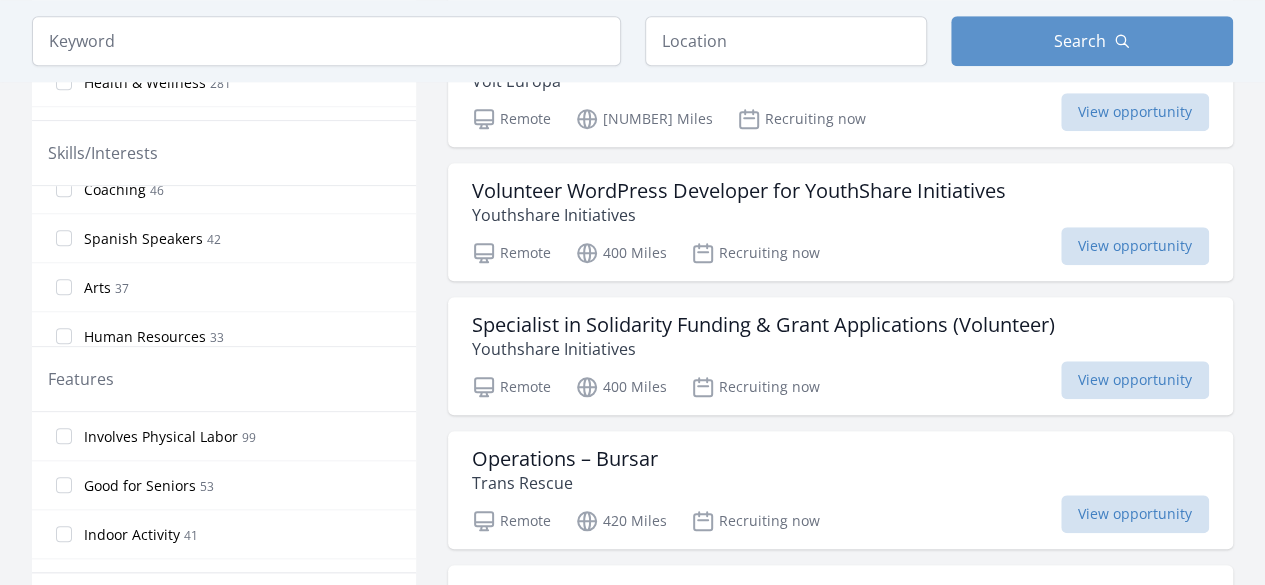 click on "Arts   37" at bounding box center (224, 287) 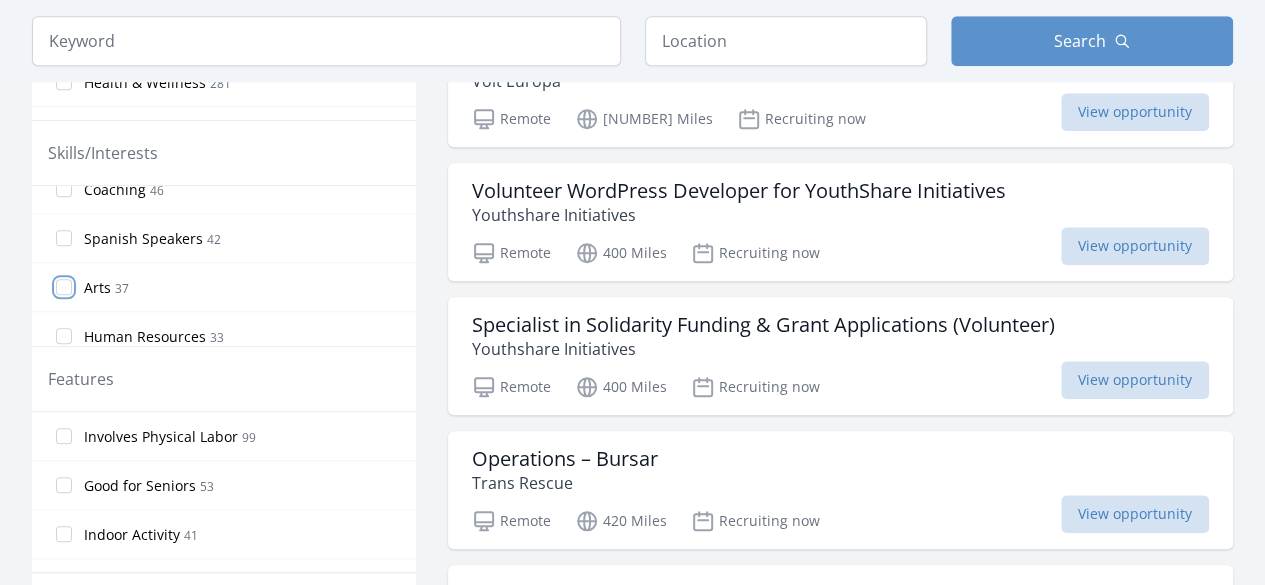 click on "Arts   37" at bounding box center [64, 287] 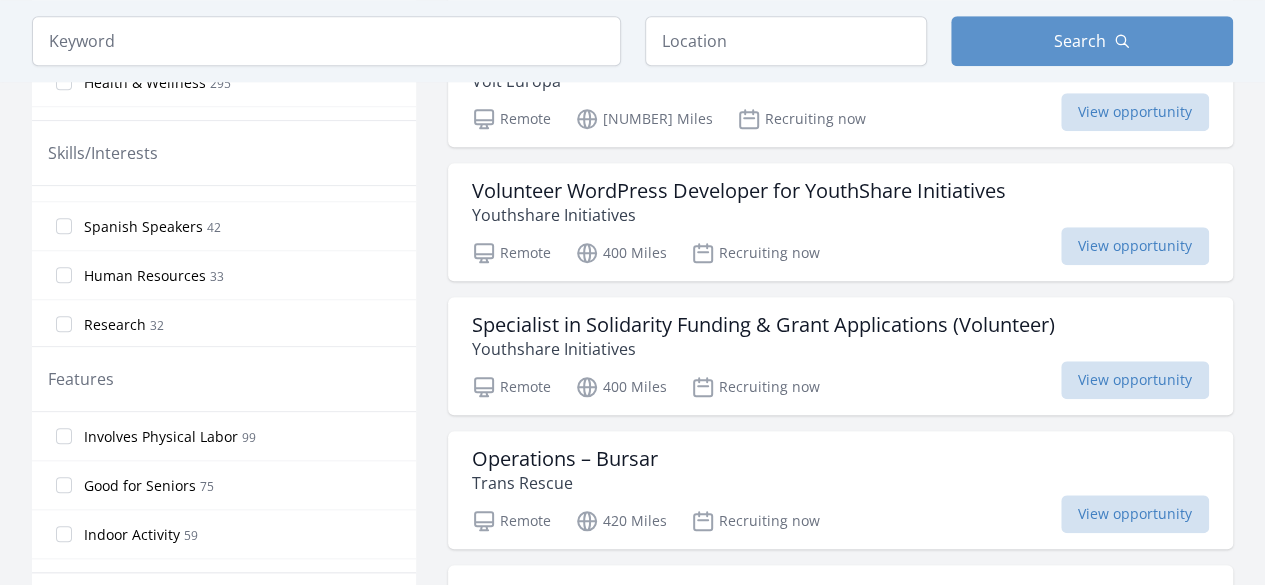 scroll, scrollTop: 1591, scrollLeft: 0, axis: vertical 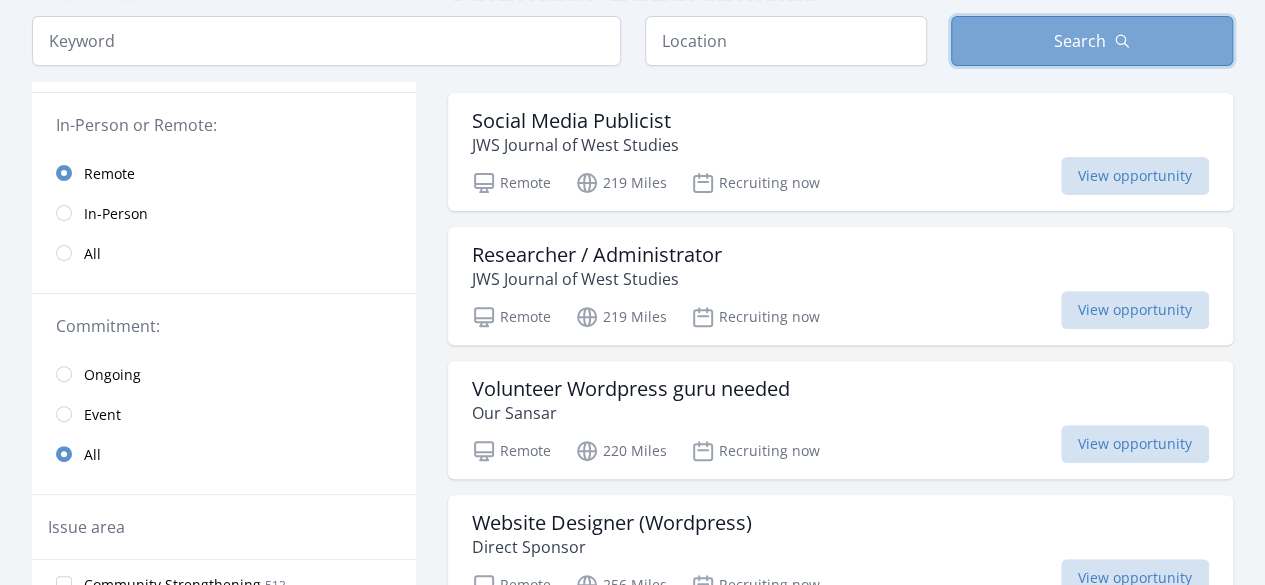 click on "Search" at bounding box center [1092, 41] 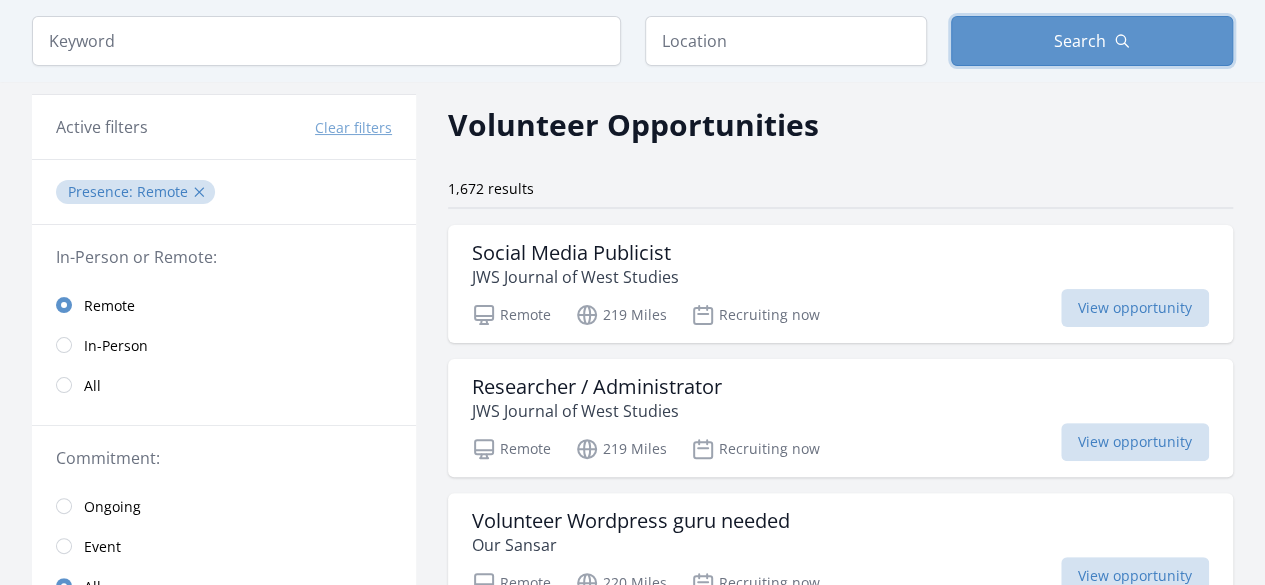 scroll, scrollTop: 100, scrollLeft: 0, axis: vertical 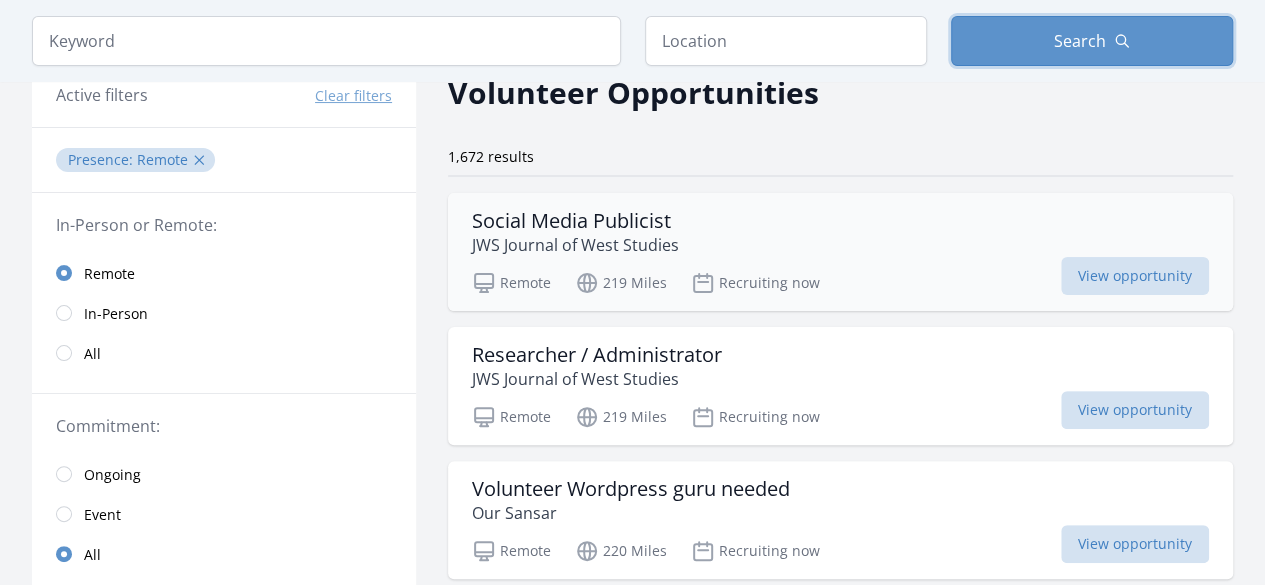 type 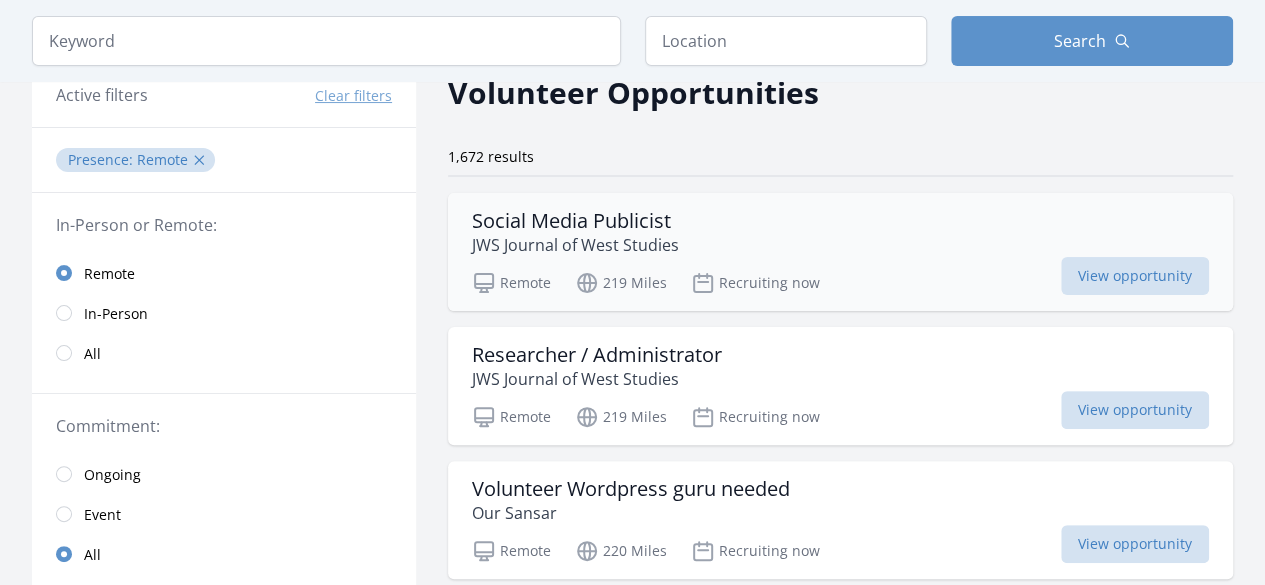 click on "Social Media Publicist" at bounding box center (575, 221) 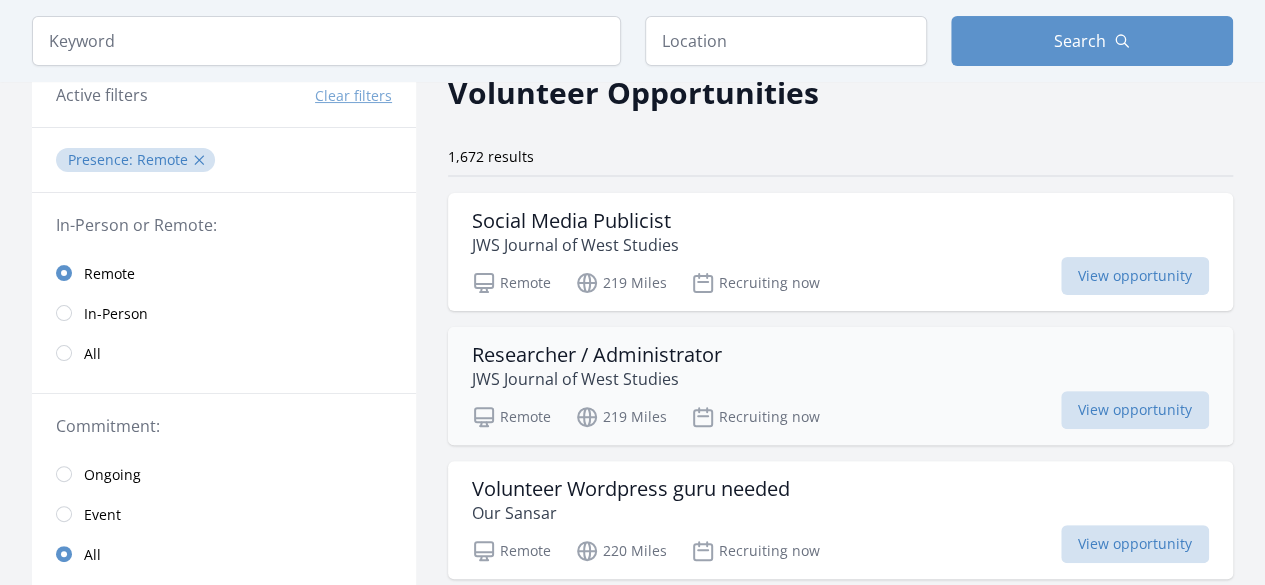 click on "Researcher / Administrator" at bounding box center [597, 355] 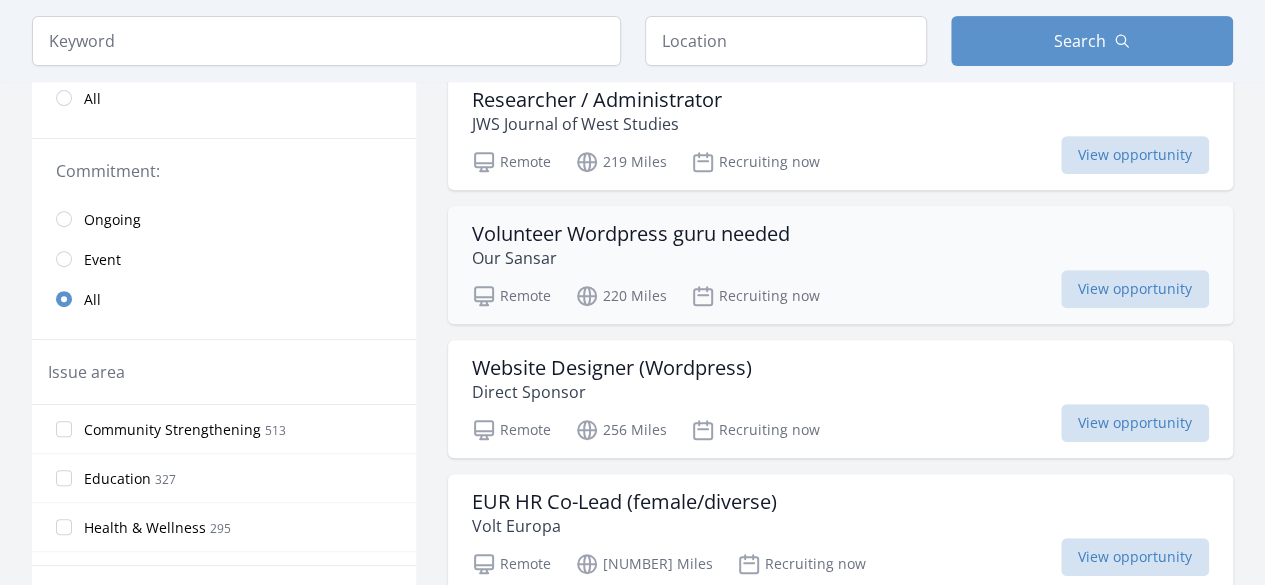 scroll, scrollTop: 400, scrollLeft: 0, axis: vertical 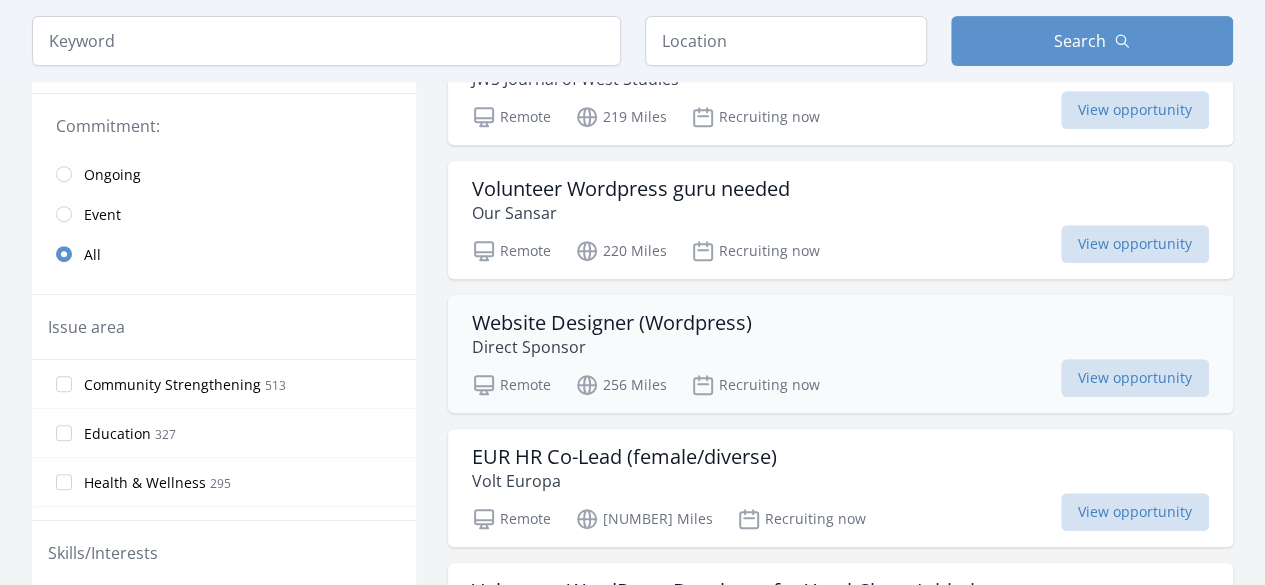 click on "Website Designer (Wordpress)" at bounding box center (612, 323) 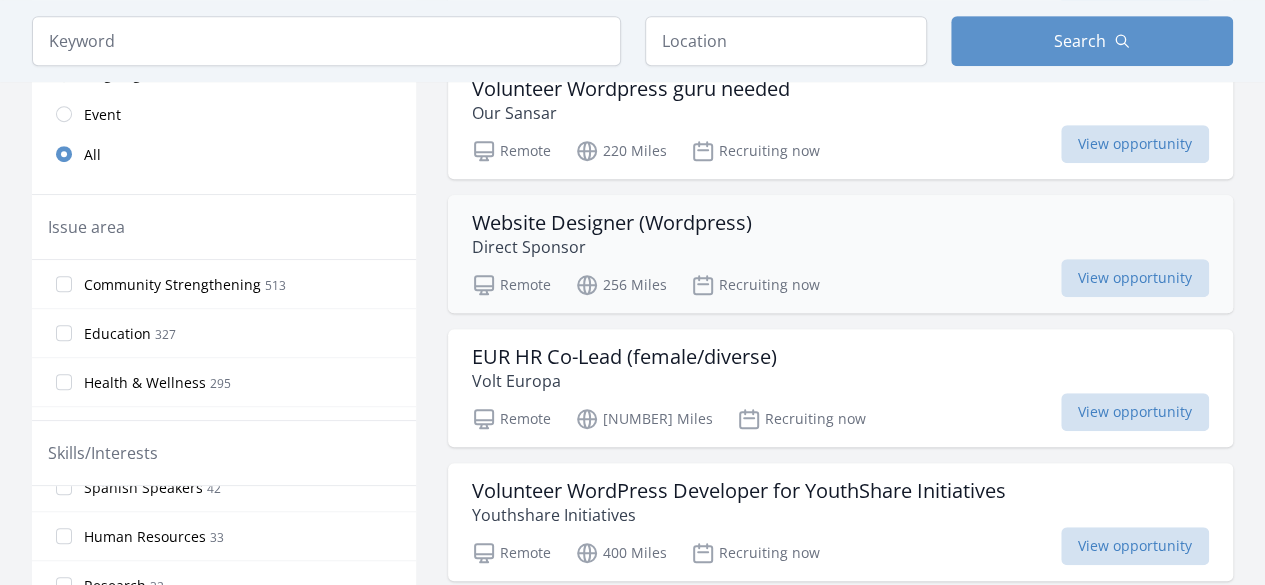 scroll, scrollTop: 600, scrollLeft: 0, axis: vertical 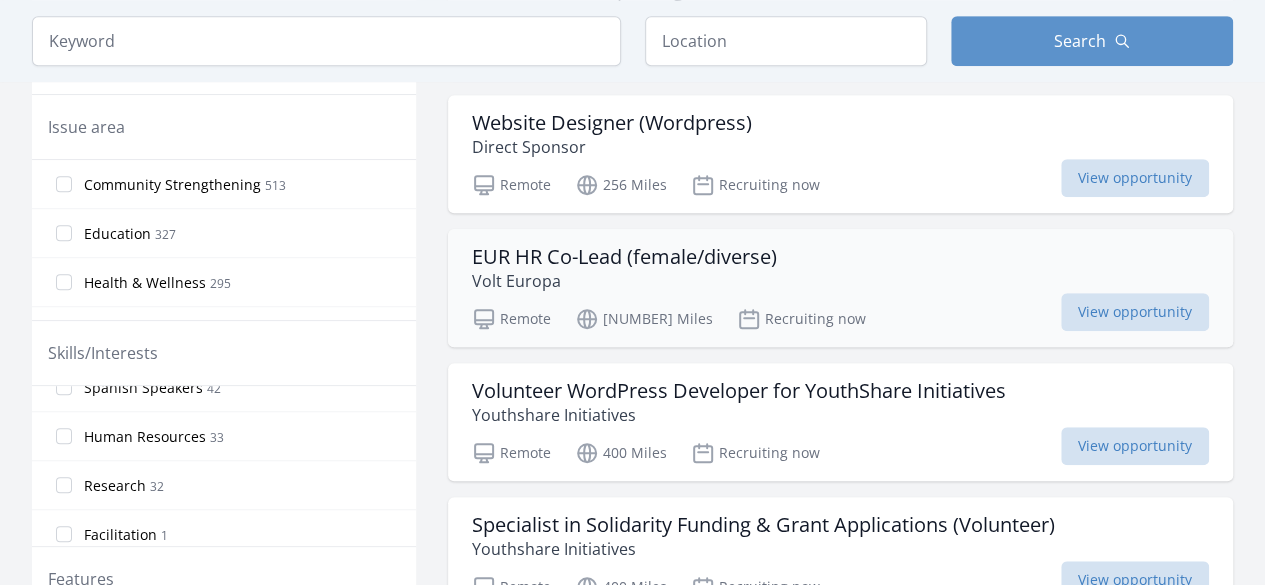 click on "EUR HR Co-Lead (female/diverse)" at bounding box center (624, 257) 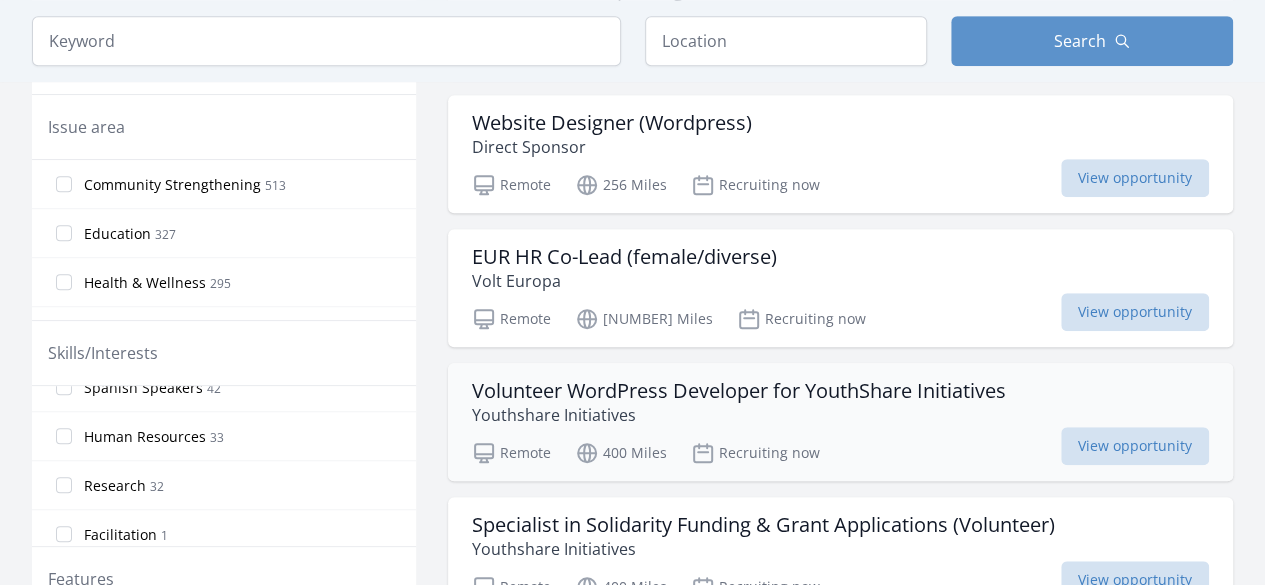 scroll, scrollTop: 700, scrollLeft: 0, axis: vertical 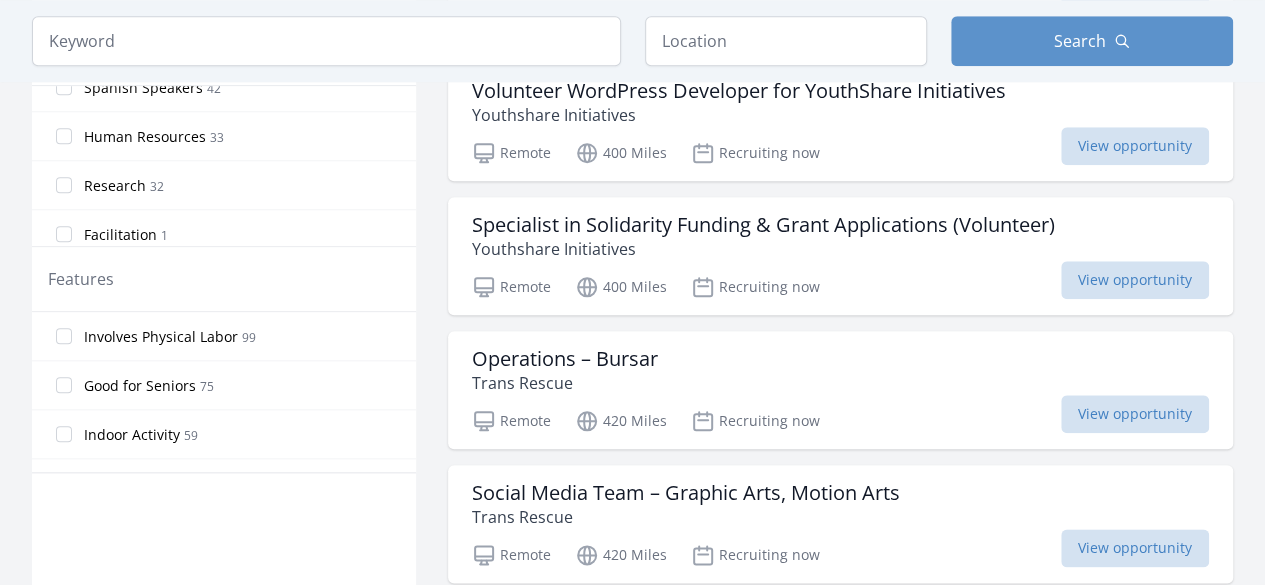 drag, startPoint x: 590, startPoint y: 225, endPoint x: 427, endPoint y: 307, distance: 182.4637 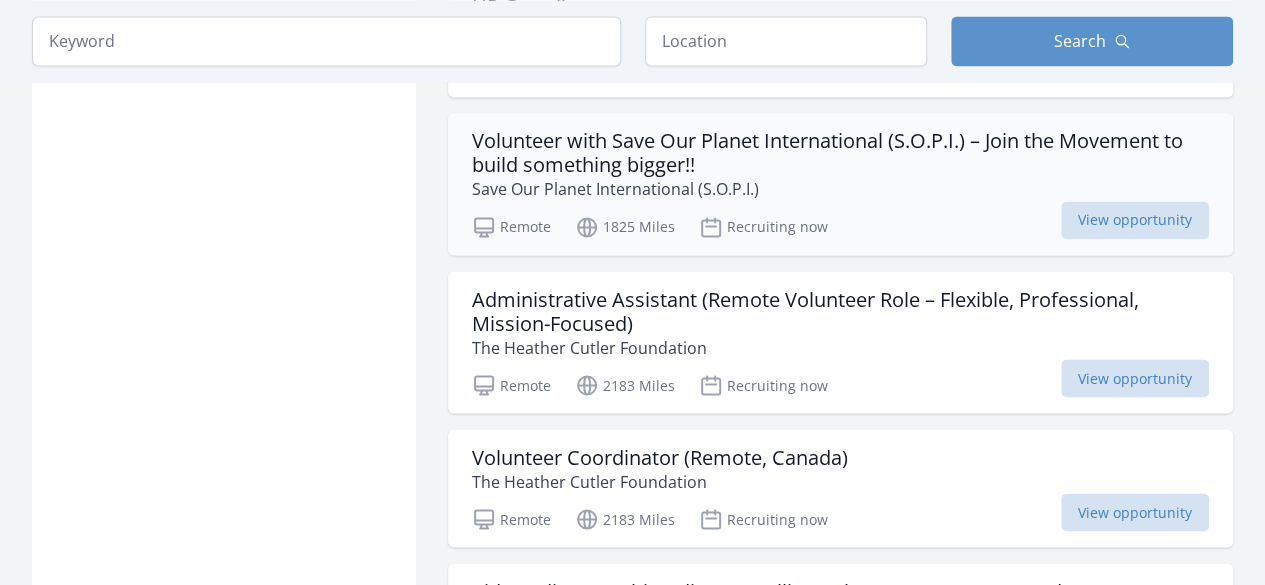 scroll, scrollTop: 1700, scrollLeft: 0, axis: vertical 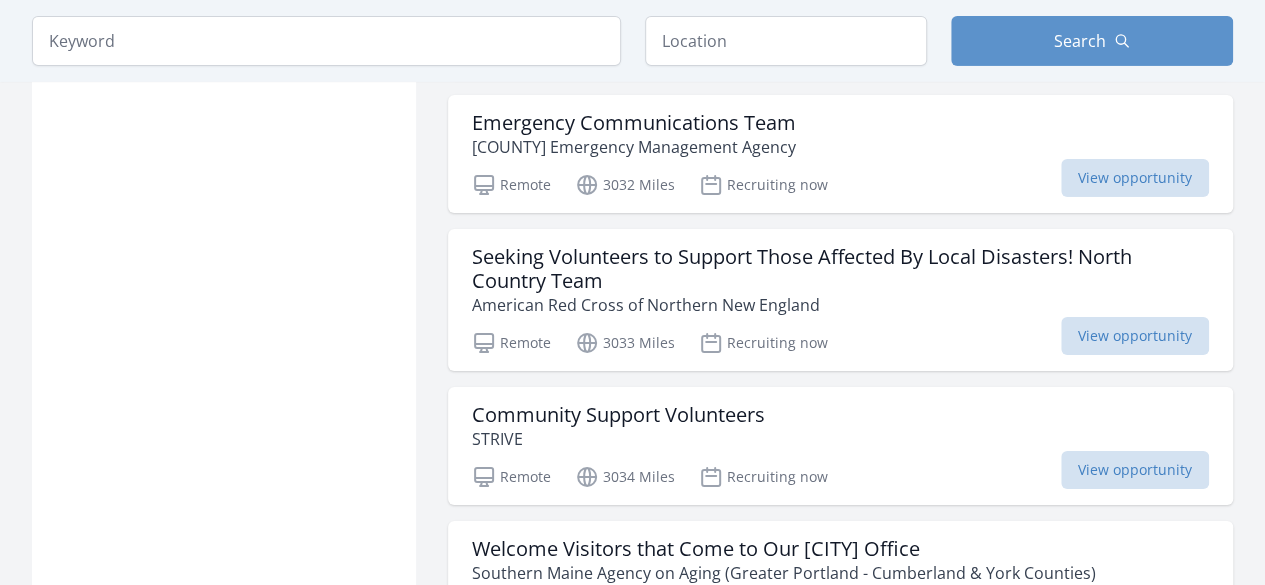 drag, startPoint x: 582, startPoint y: 249, endPoint x: 426, endPoint y: 287, distance: 160.56151 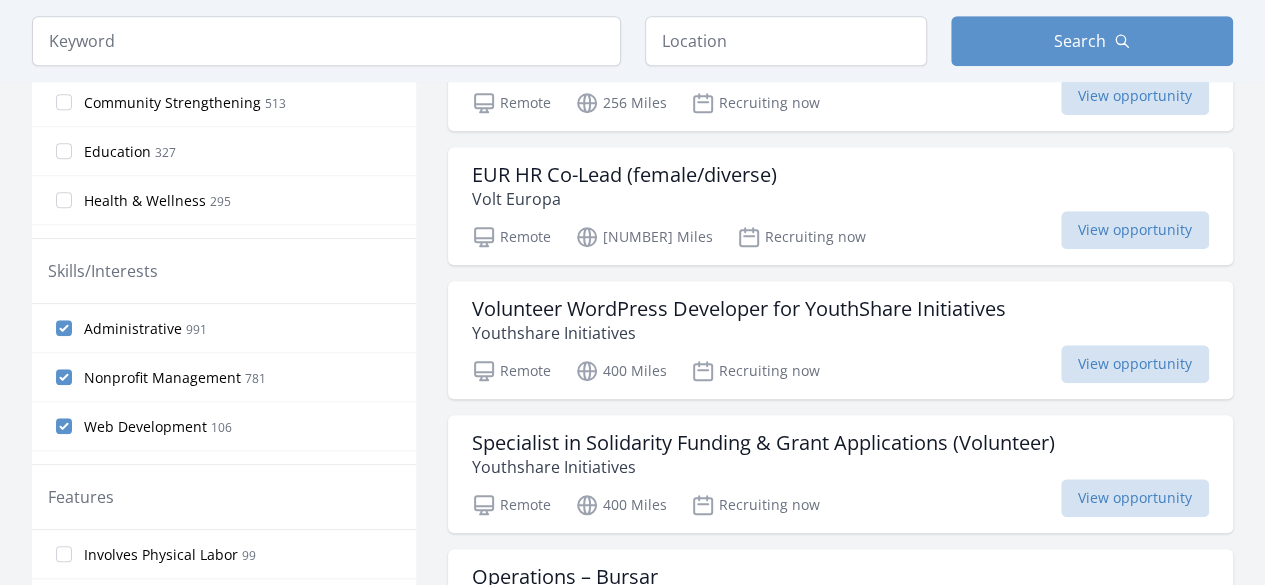 scroll, scrollTop: 600, scrollLeft: 0, axis: vertical 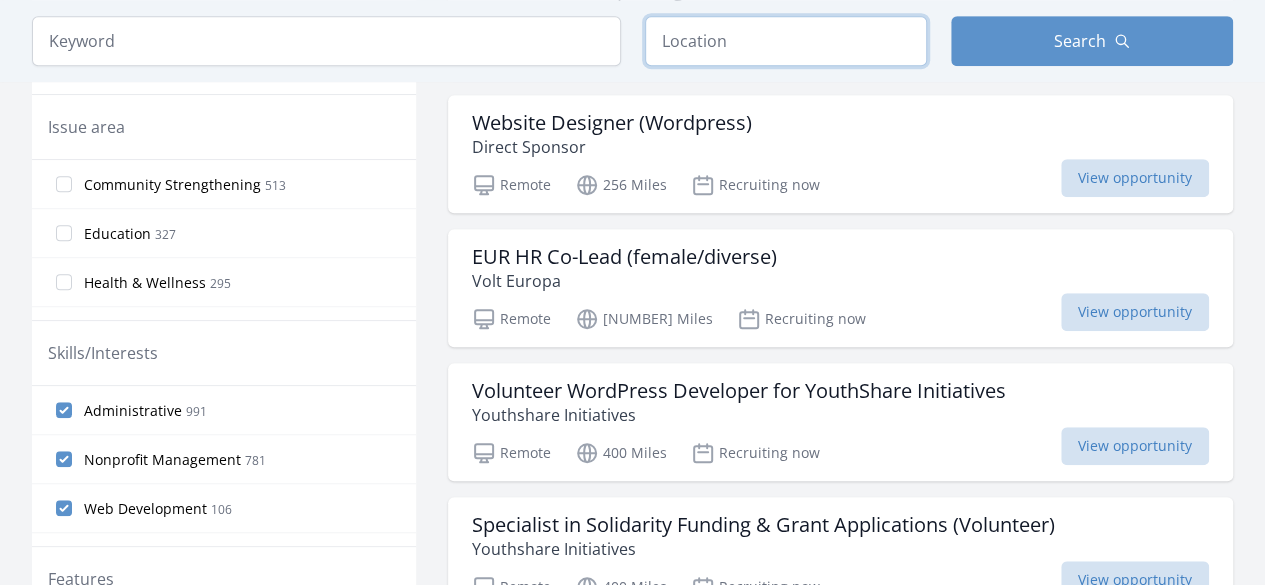 click at bounding box center [786, 41] 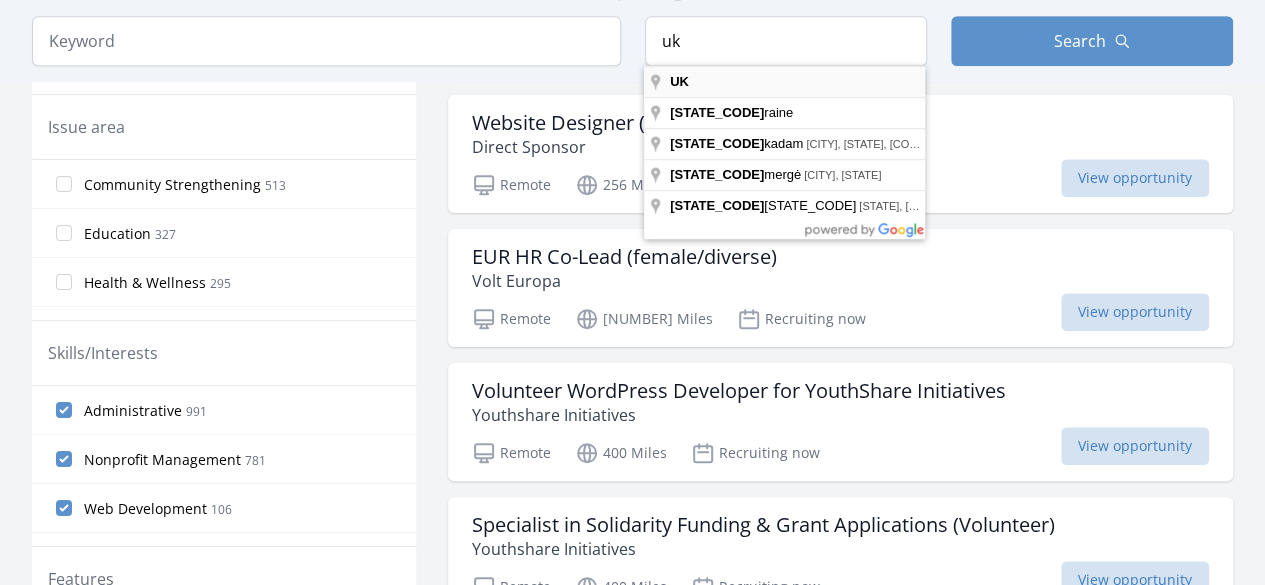 type on "UK" 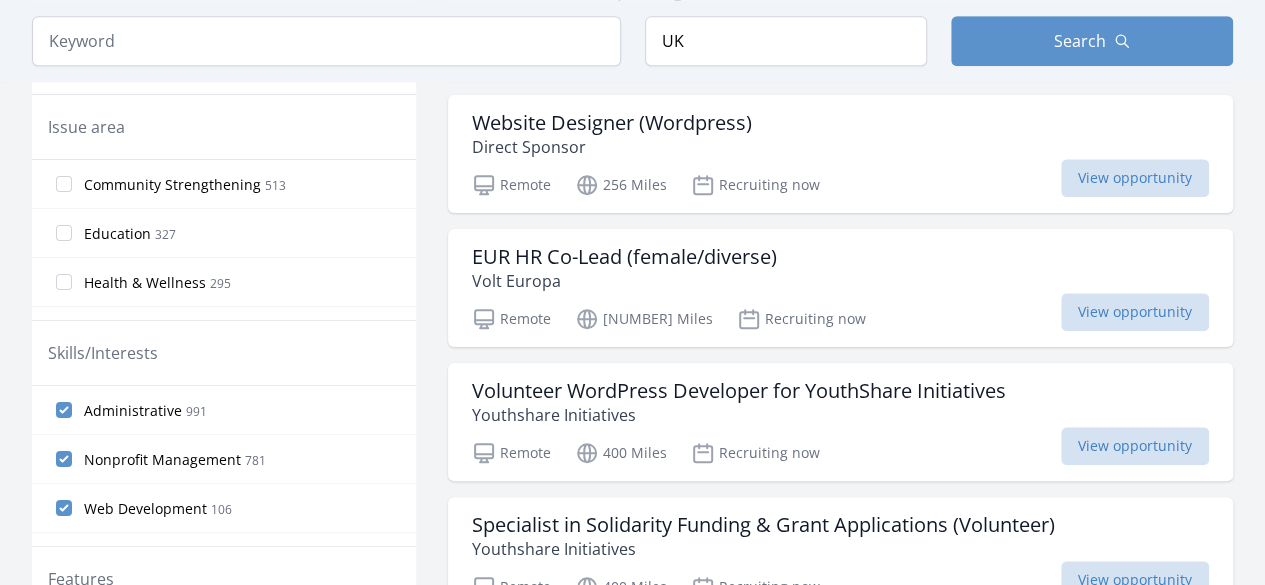 scroll, scrollTop: 678, scrollLeft: 0, axis: vertical 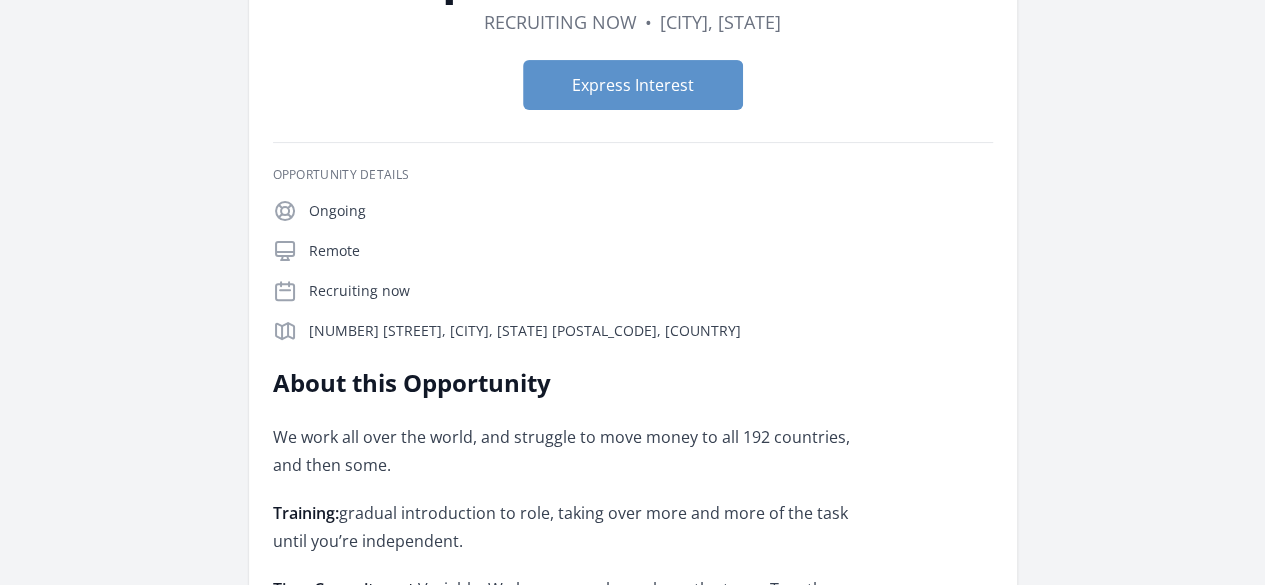 click on "As a bursar you will help get funds where they are needed. We work all over the world, and struggle to move money to all 192 countries, and then some." at bounding box center (565, 451) 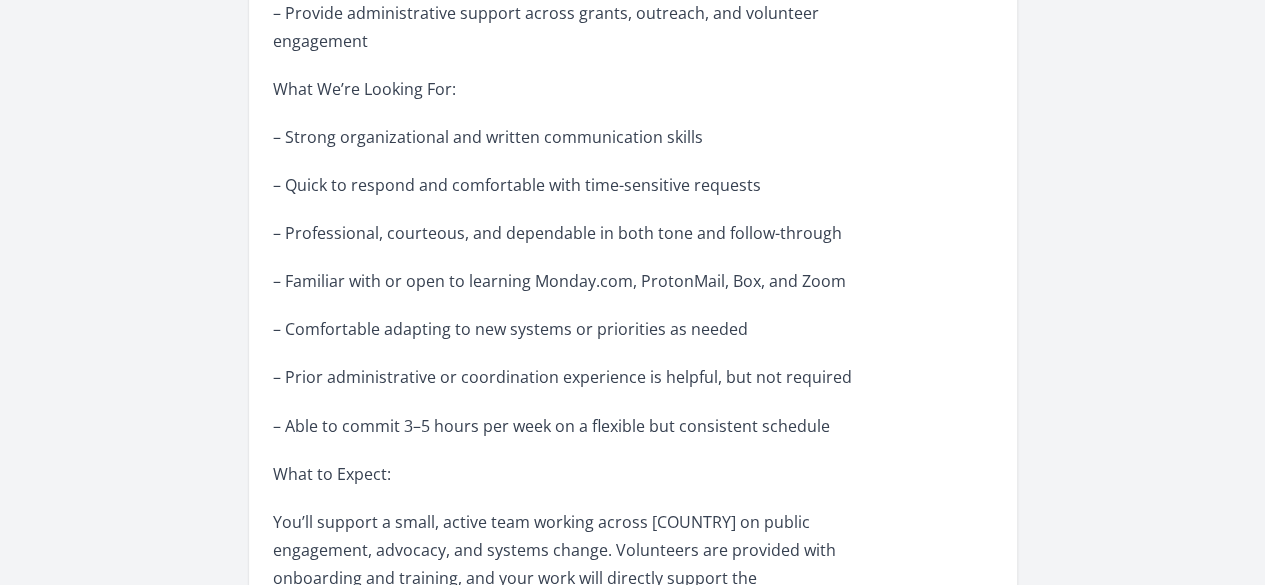 scroll, scrollTop: 1600, scrollLeft: 0, axis: vertical 